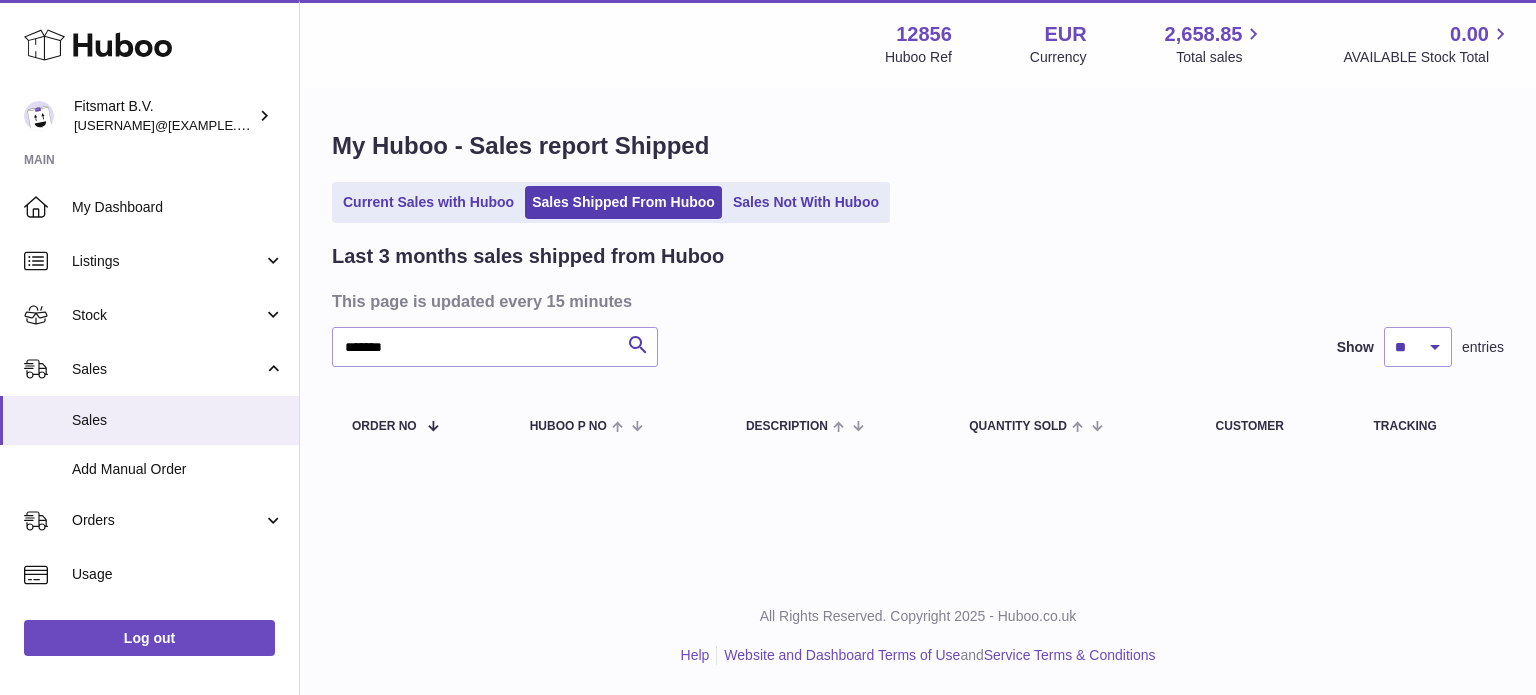 scroll, scrollTop: 0, scrollLeft: 0, axis: both 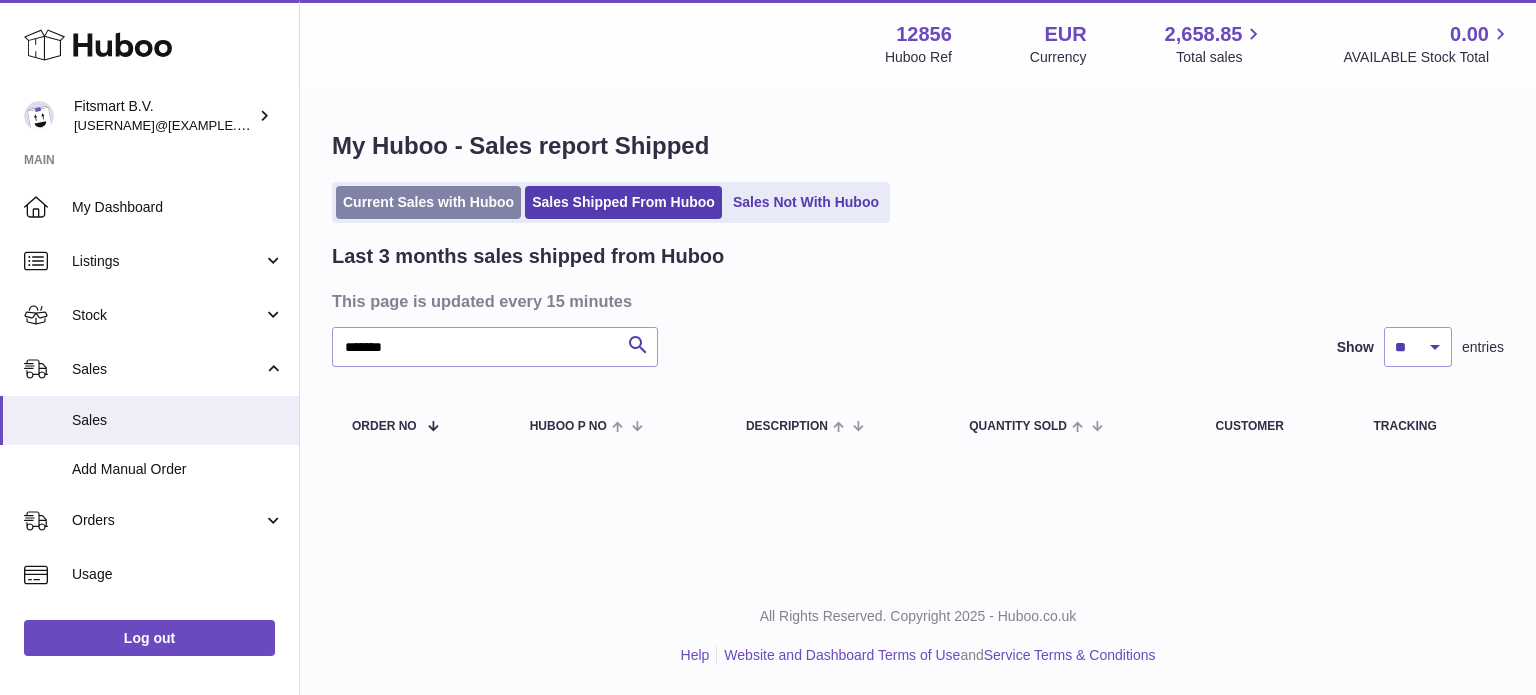 click on "Current Sales with Huboo" at bounding box center (428, 202) 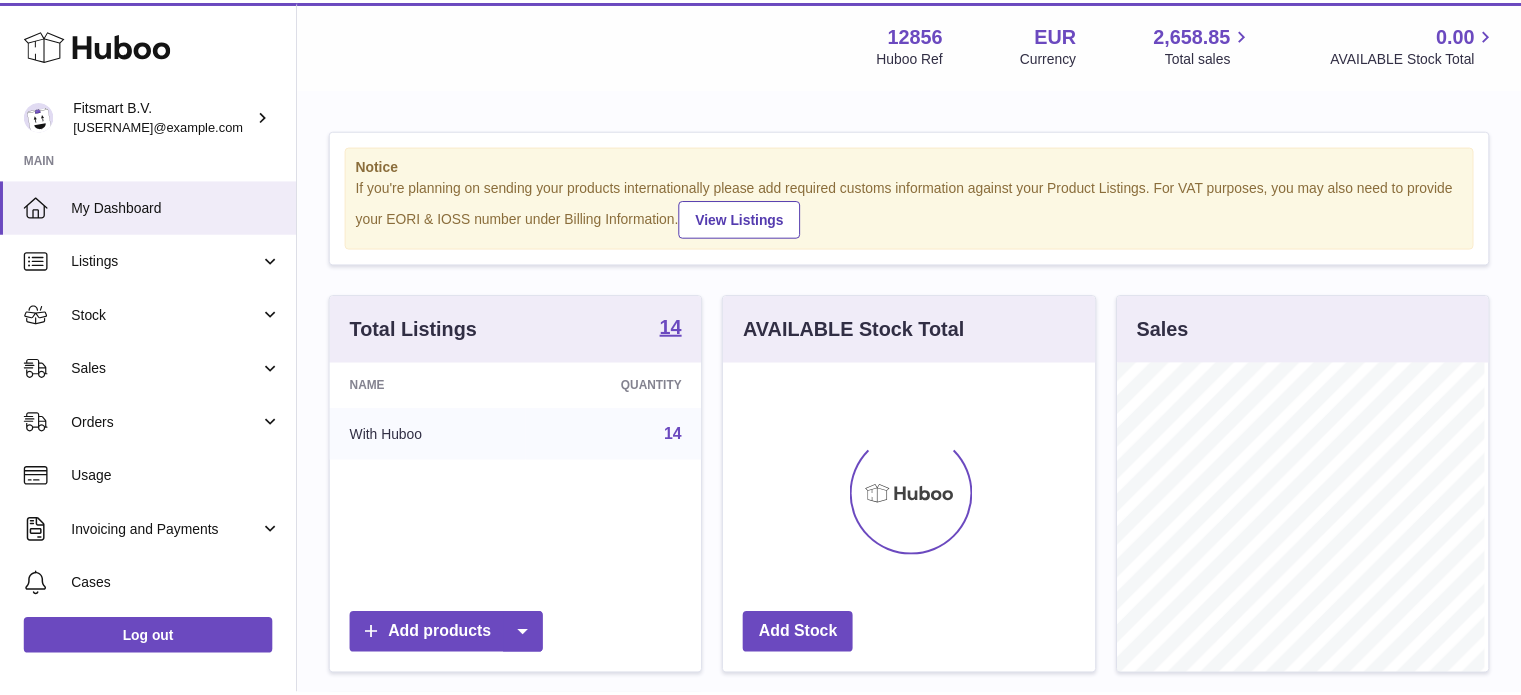 scroll, scrollTop: 0, scrollLeft: 0, axis: both 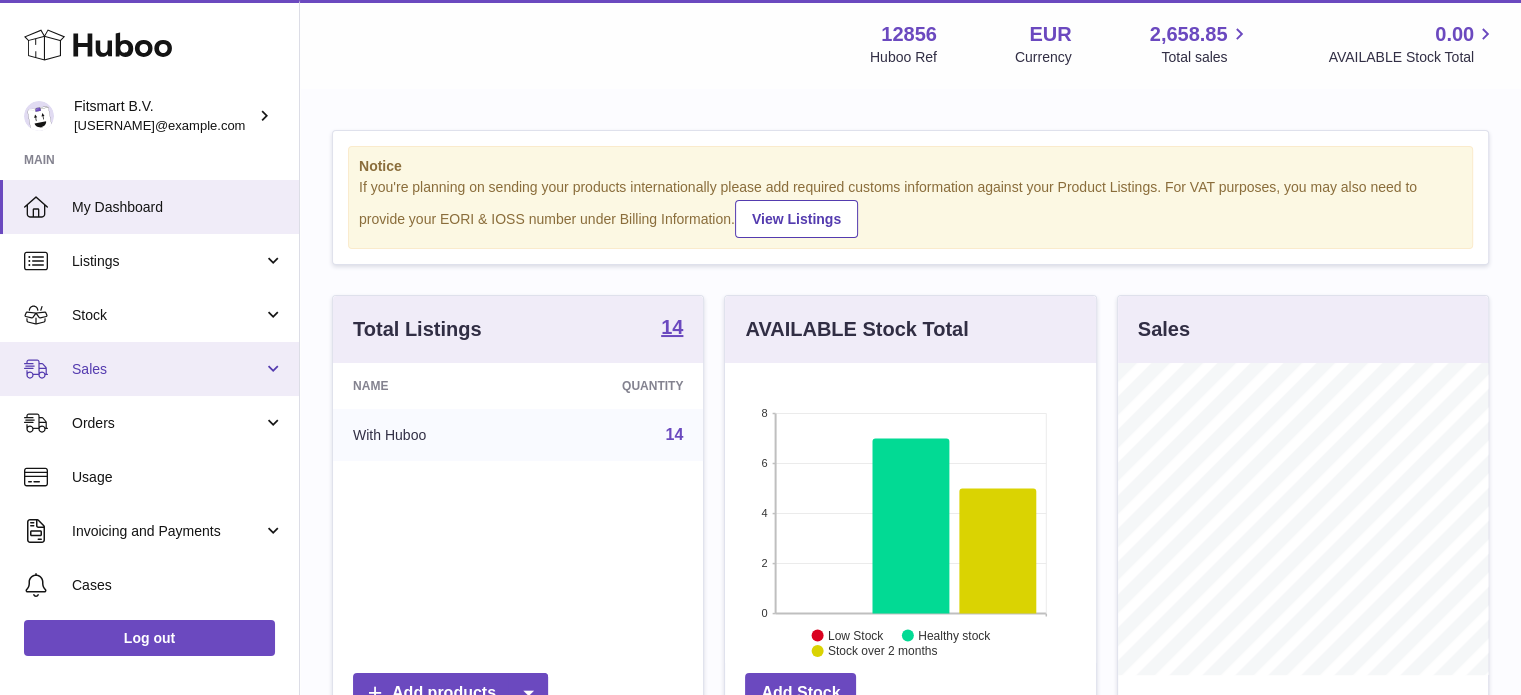click on "Sales" at bounding box center (149, 369) 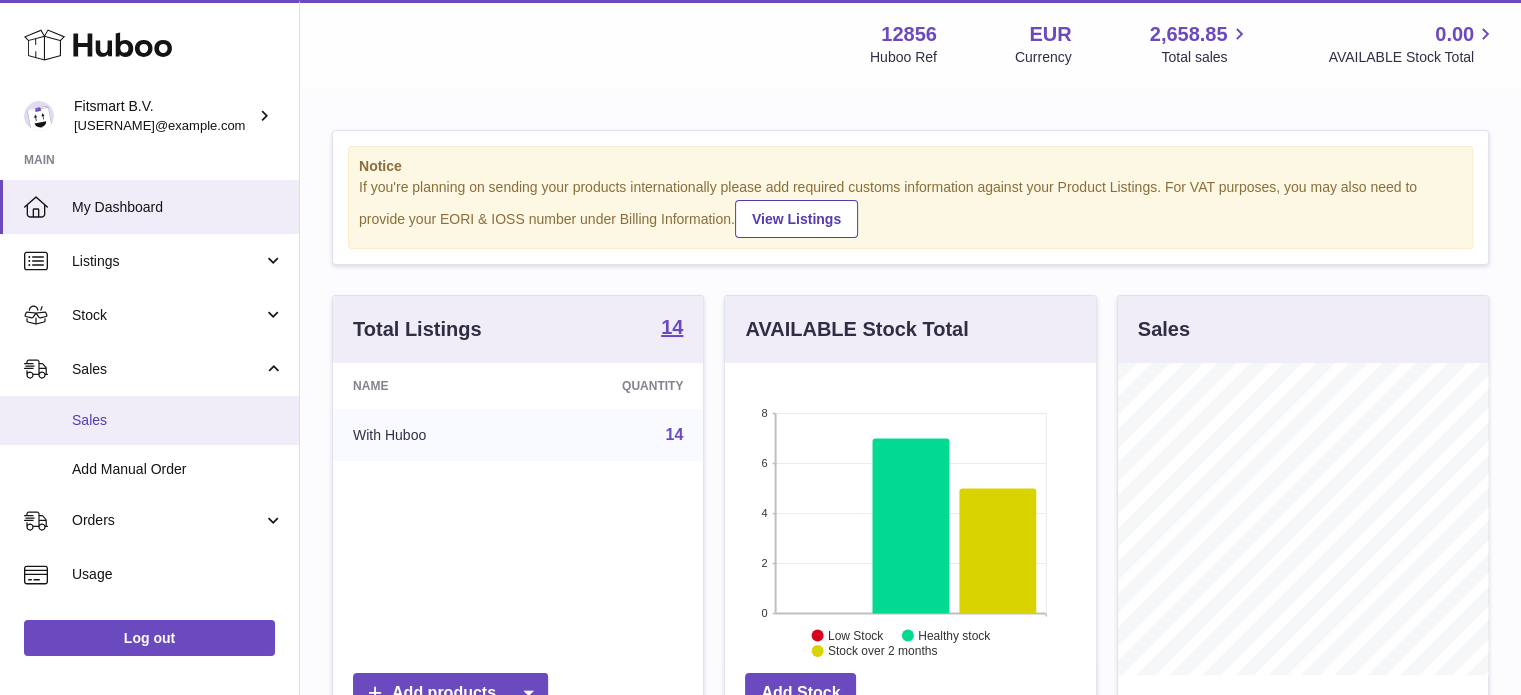 click on "Sales" at bounding box center (178, 420) 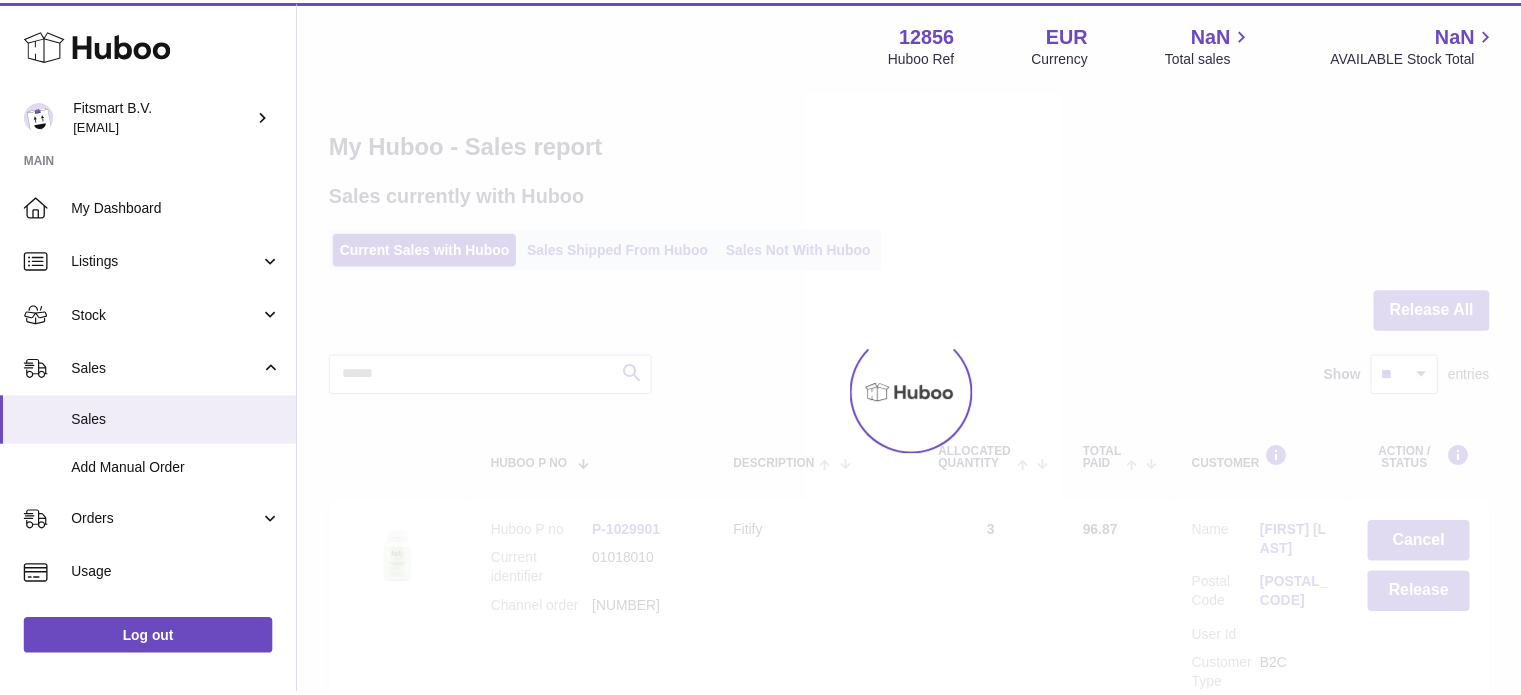 scroll, scrollTop: 0, scrollLeft: 0, axis: both 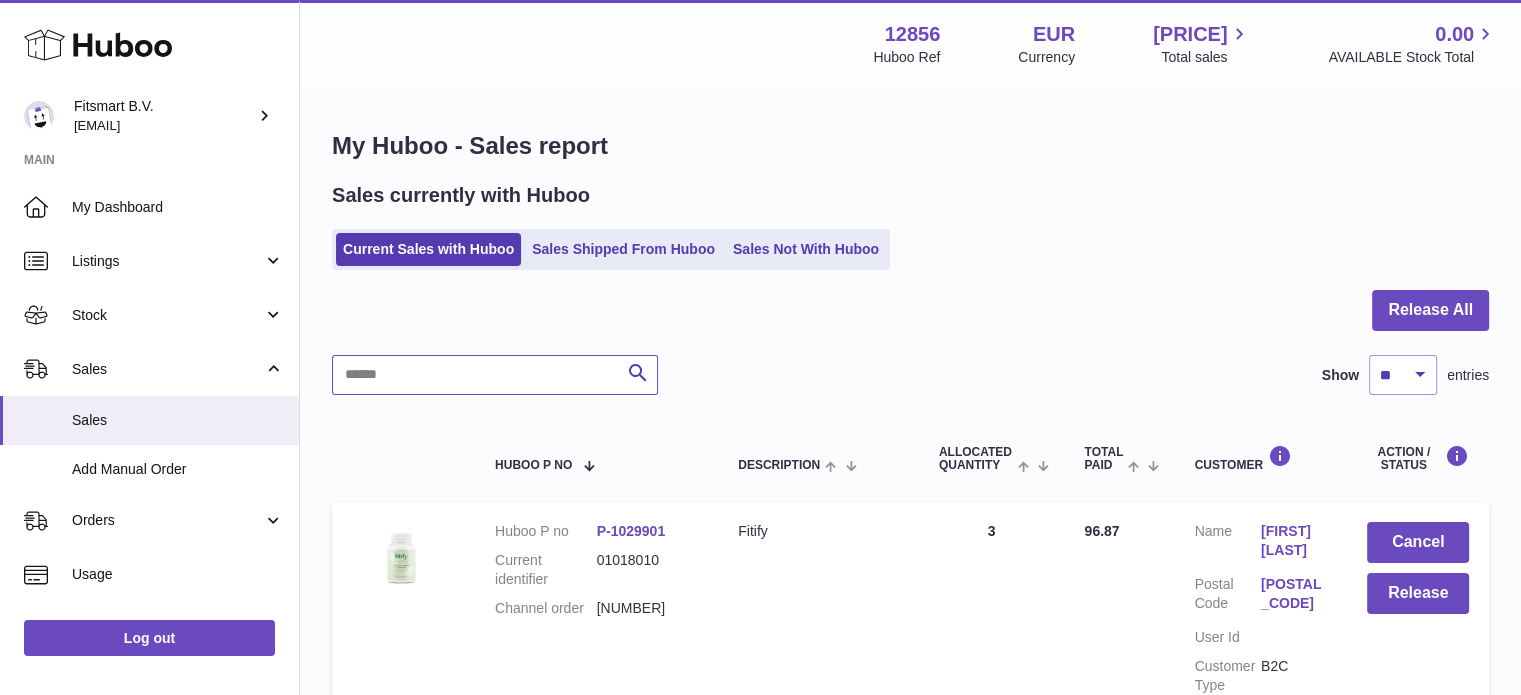 click at bounding box center (495, 375) 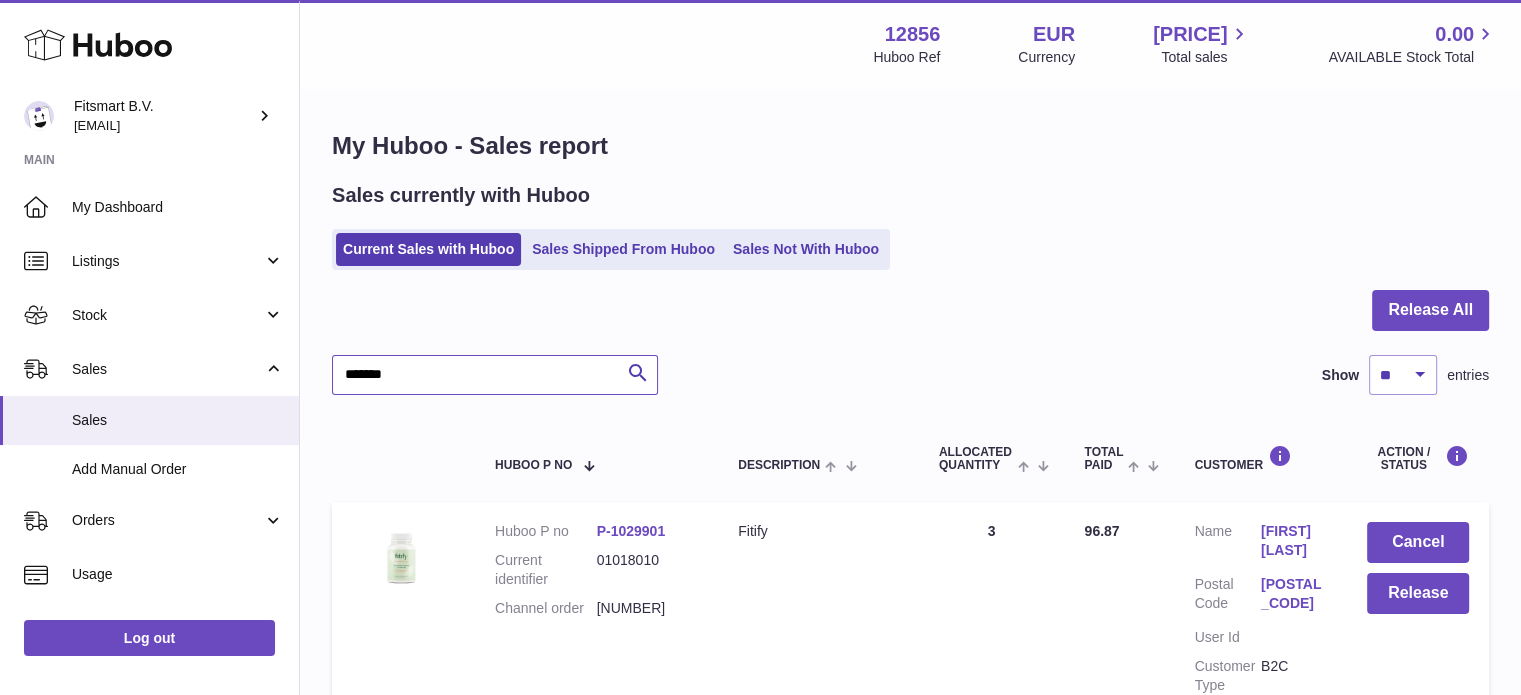 type on "*******" 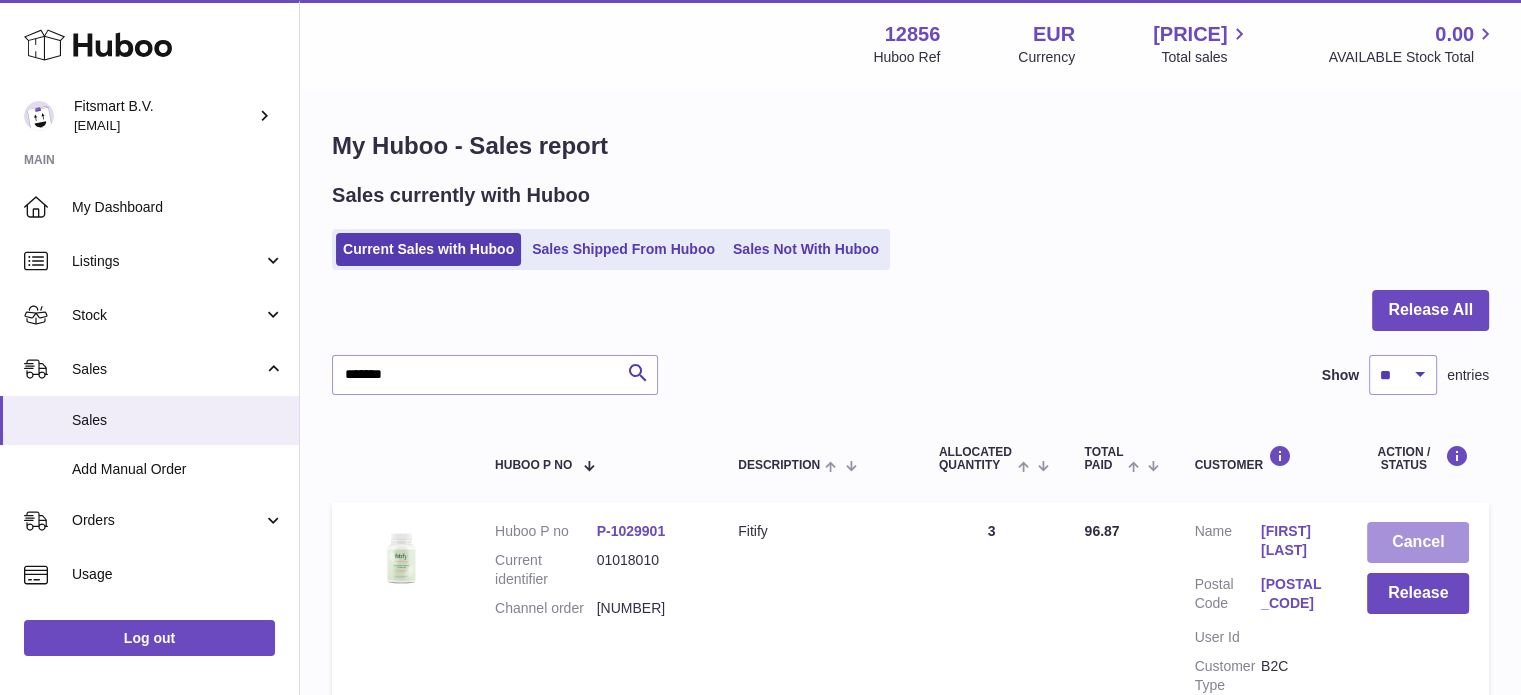 click on "Cancel" at bounding box center (1418, 542) 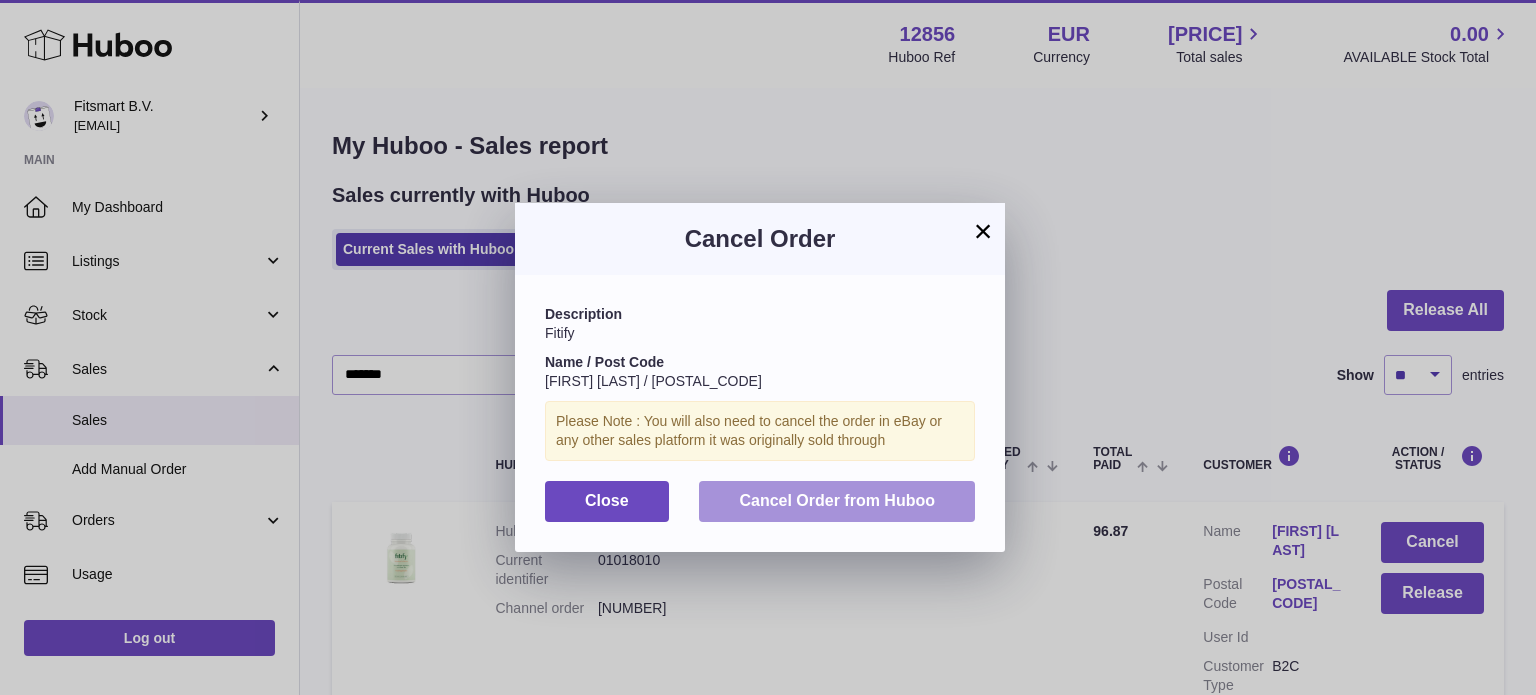 click on "Cancel Order from Huboo" at bounding box center [837, 501] 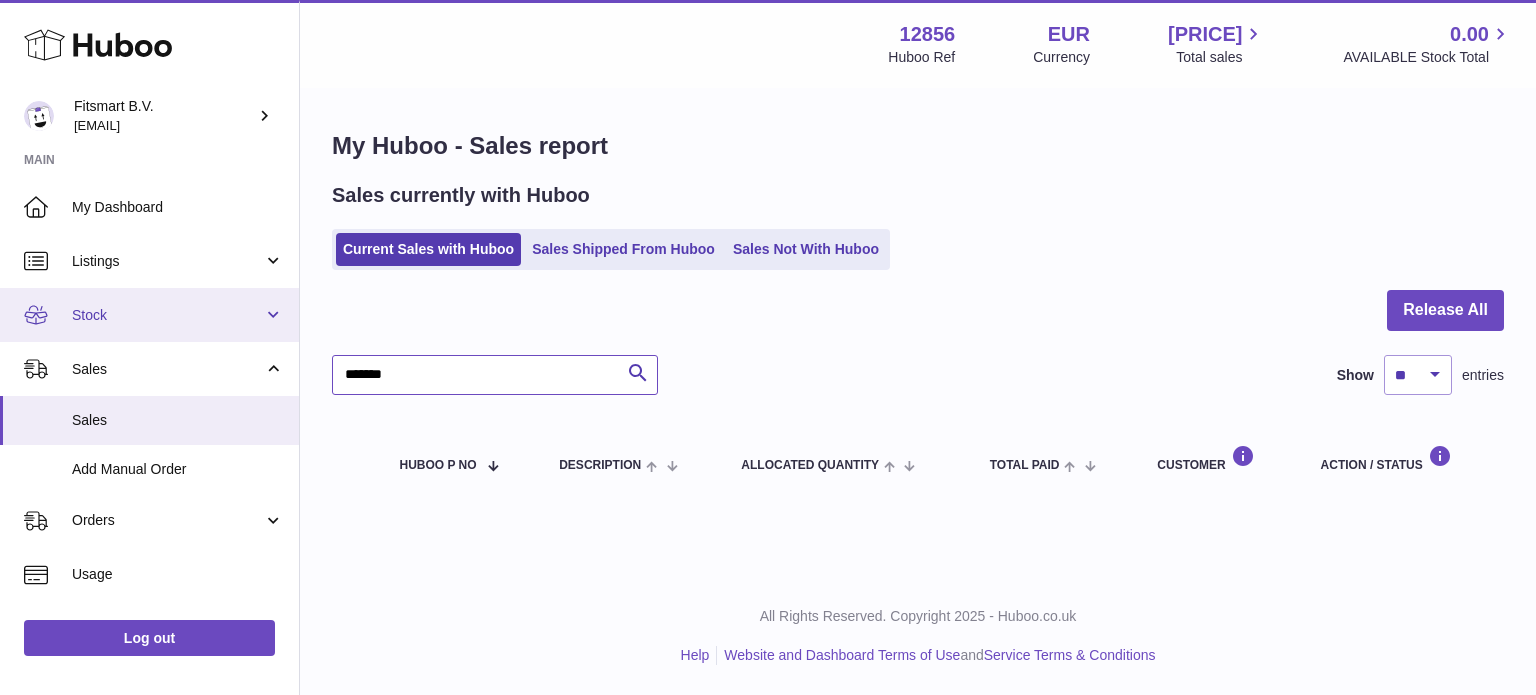 drag, startPoint x: 409, startPoint y: 364, endPoint x: 0, endPoint y: 315, distance: 411.92474 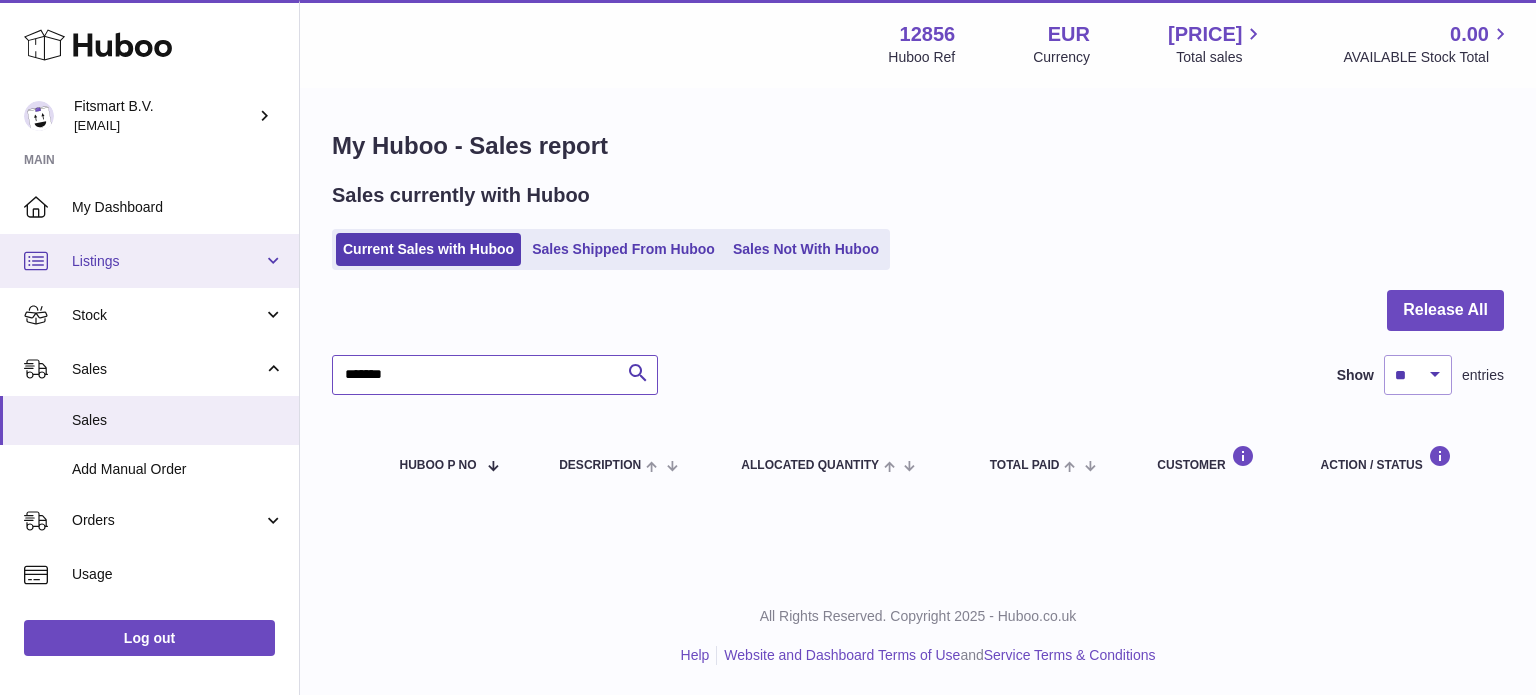 drag, startPoint x: 415, startPoint y: 366, endPoint x: 0, endPoint y: 256, distance: 429.33087 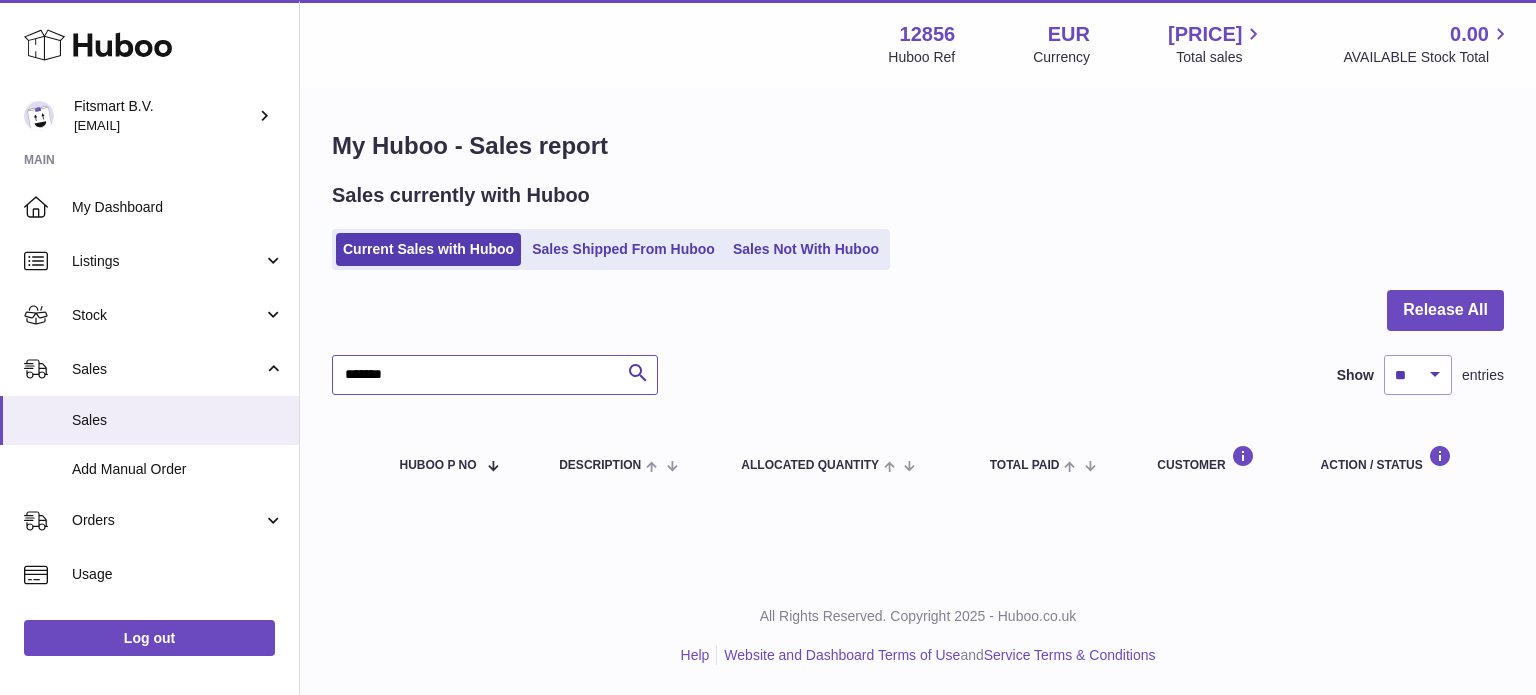 paste 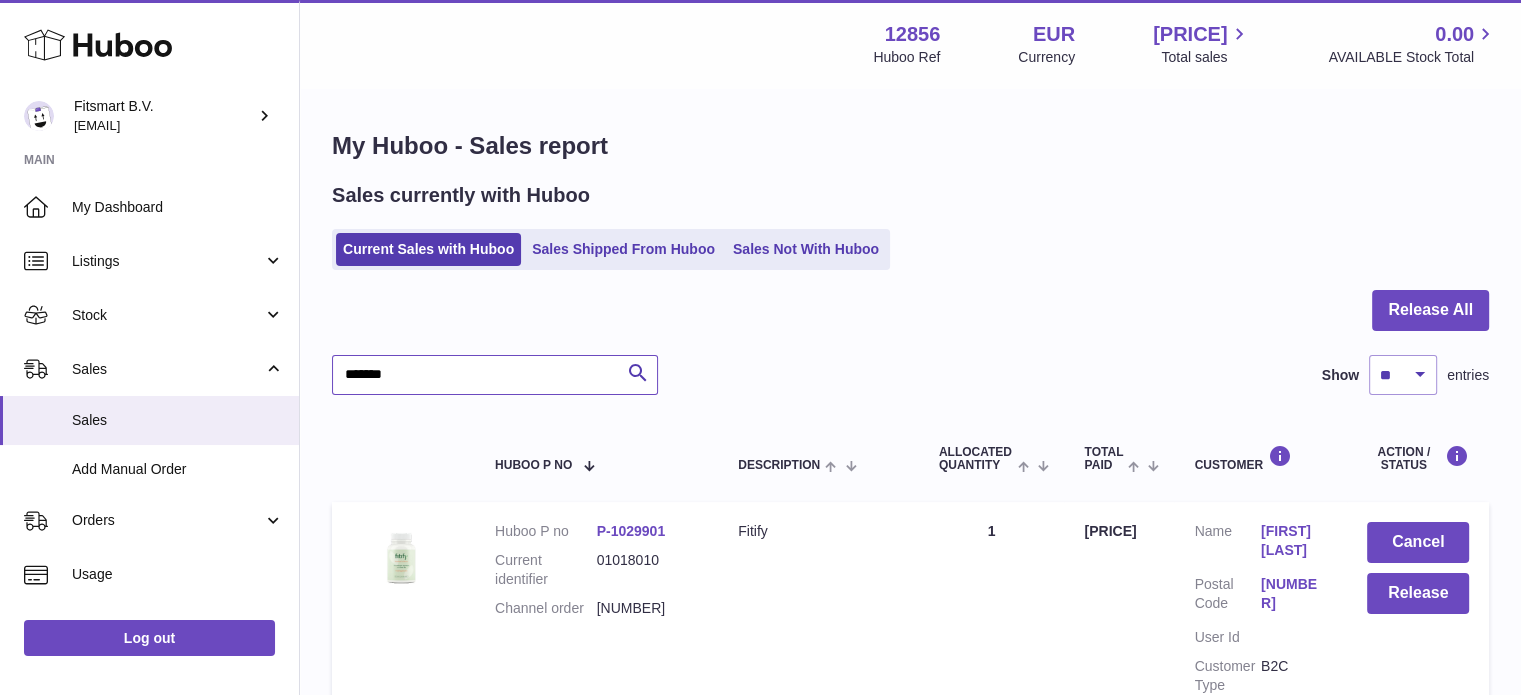 type on "*******" 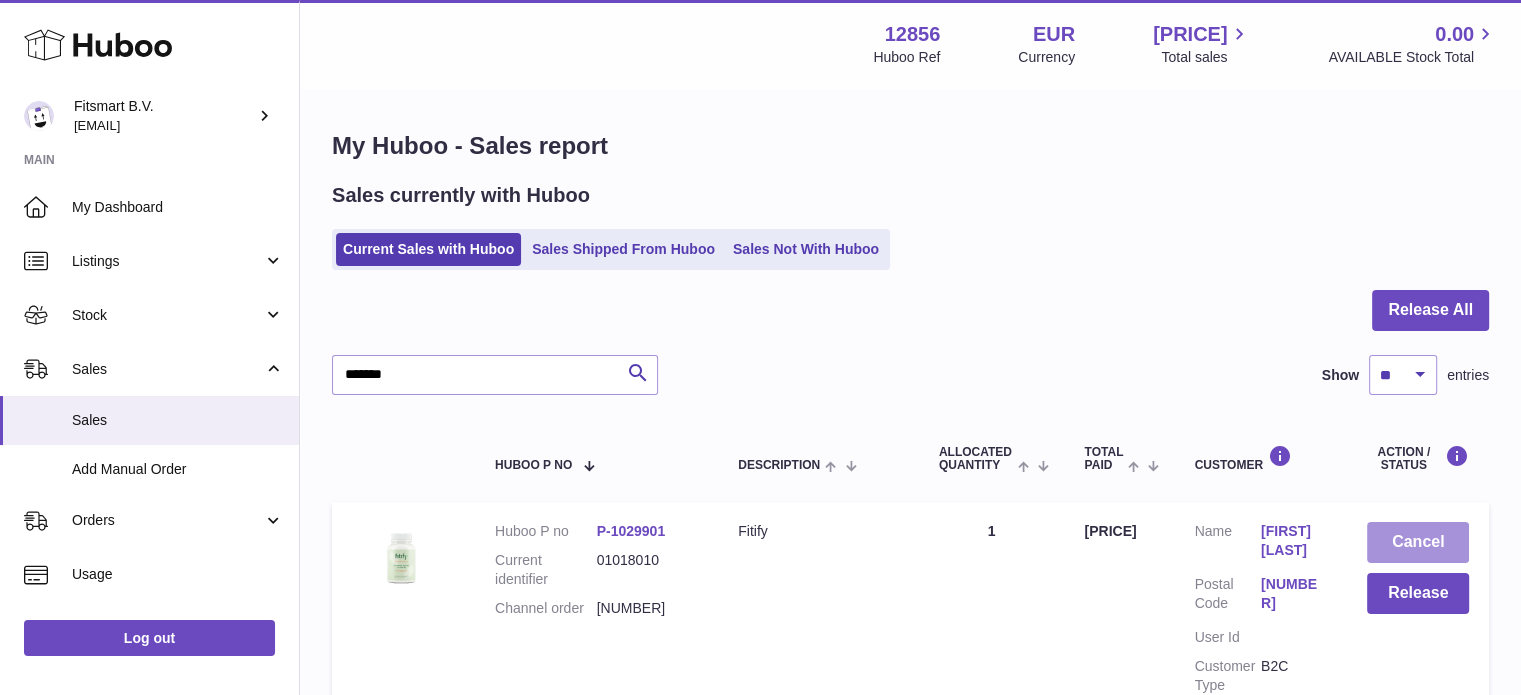 click on "Cancel" at bounding box center (1418, 542) 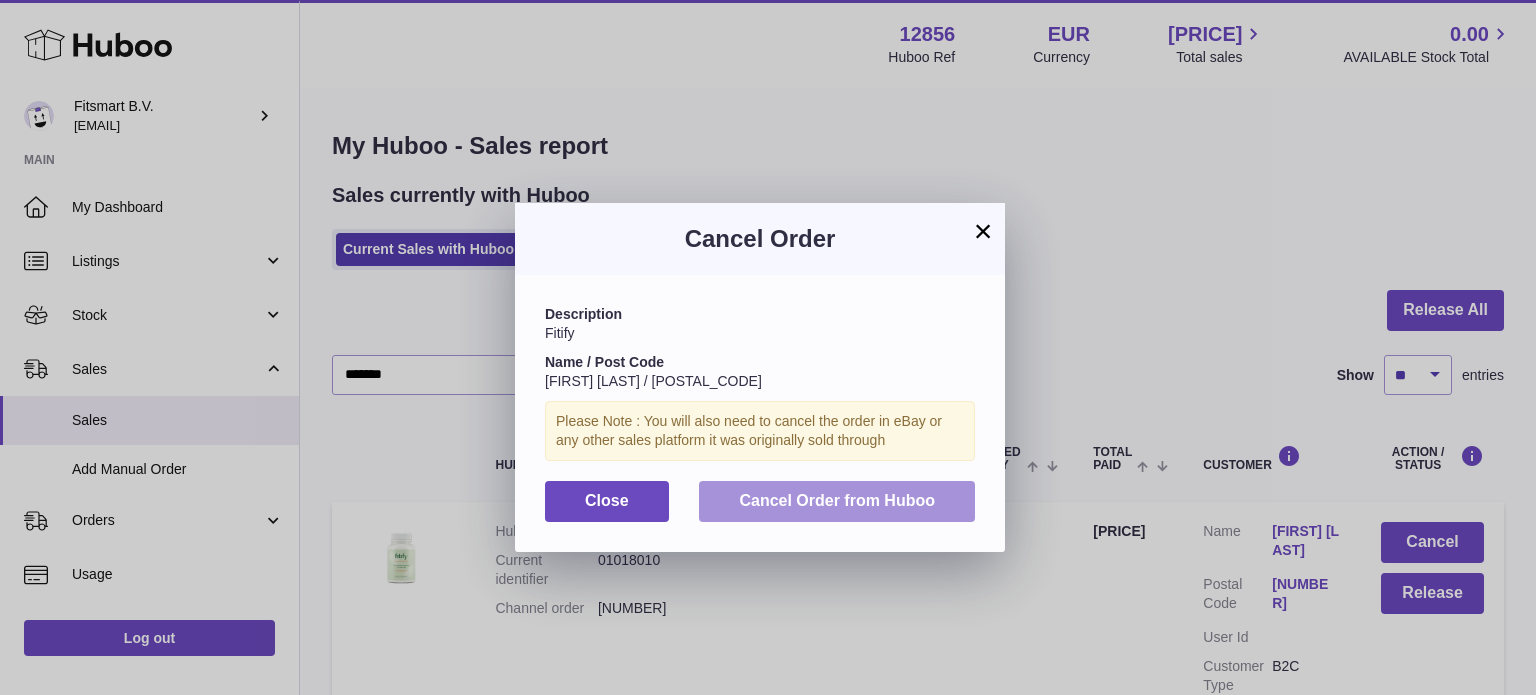 click on "Cancel Order from Huboo" at bounding box center (837, 500) 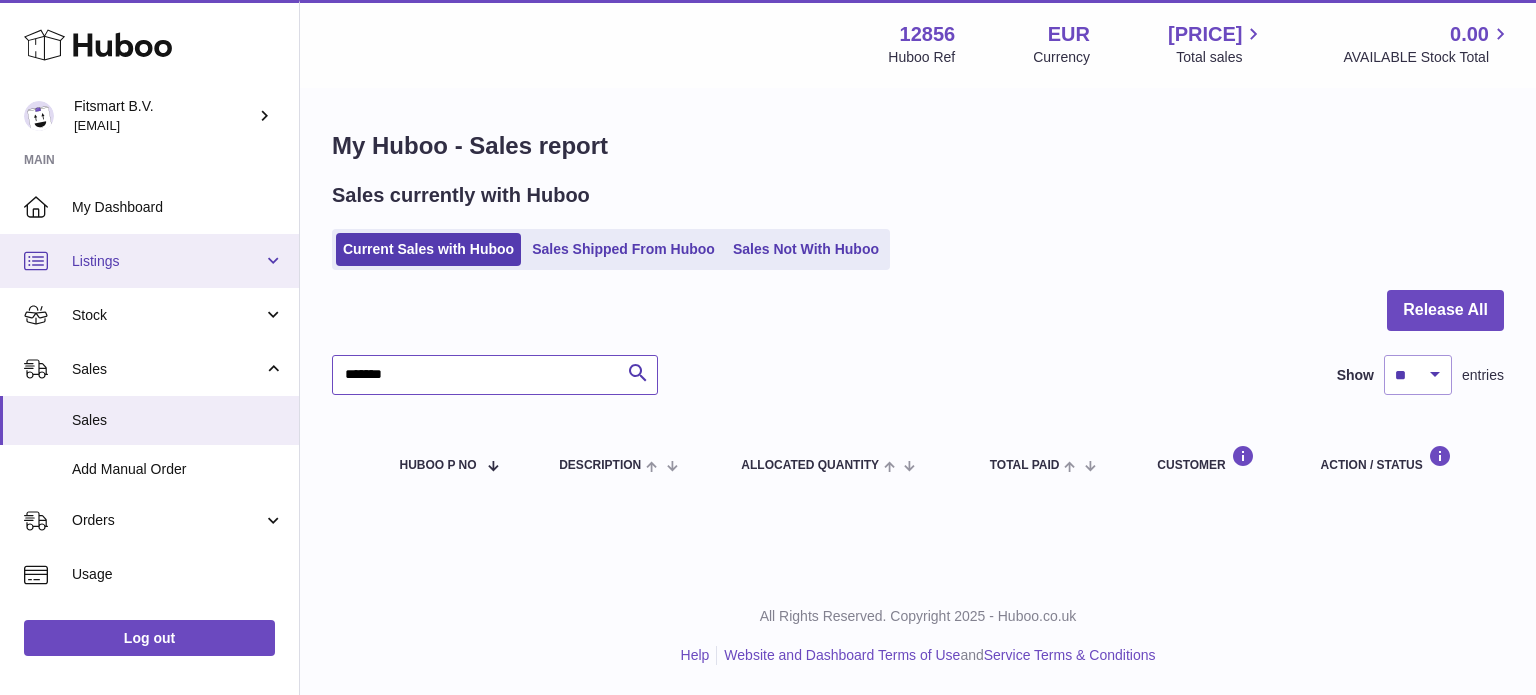 drag, startPoint x: 12, startPoint y: 333, endPoint x: 0, endPoint y: 281, distance: 53.366657 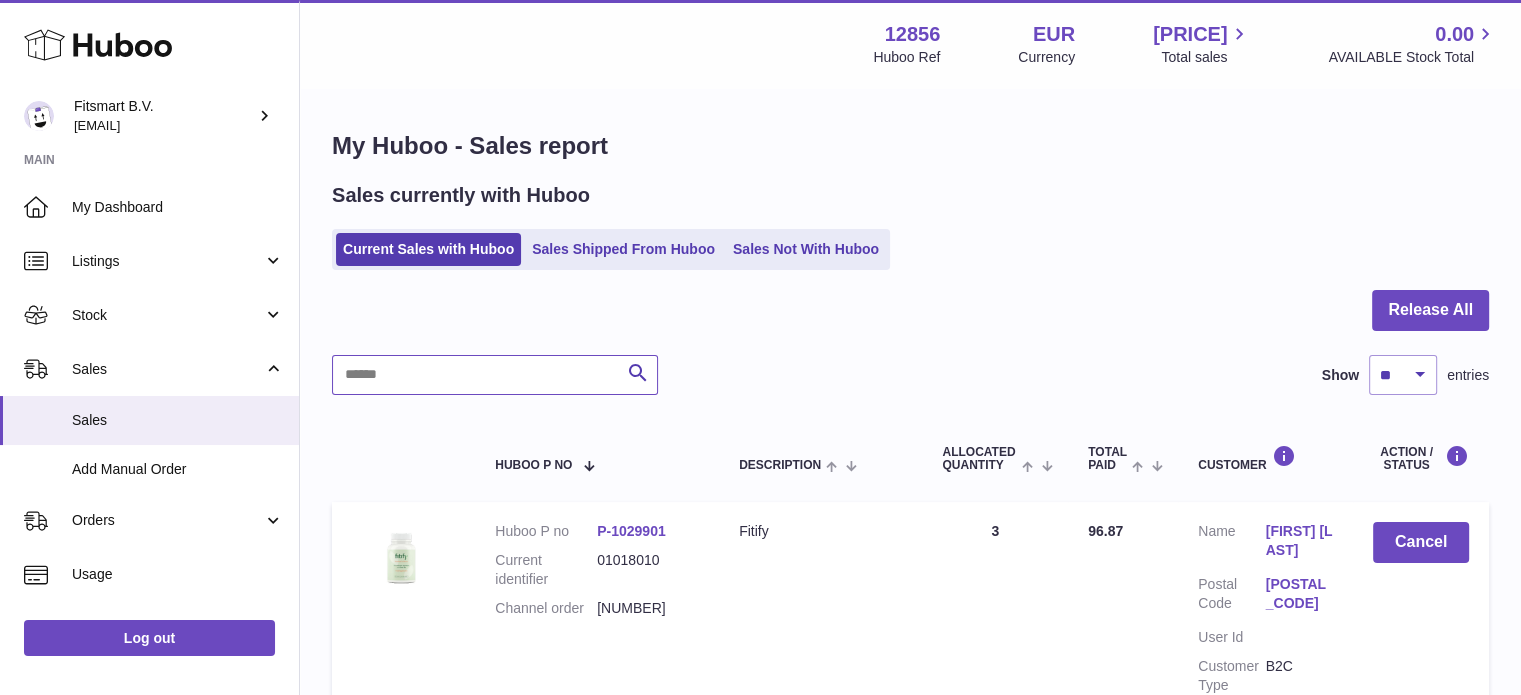 type on "*******" 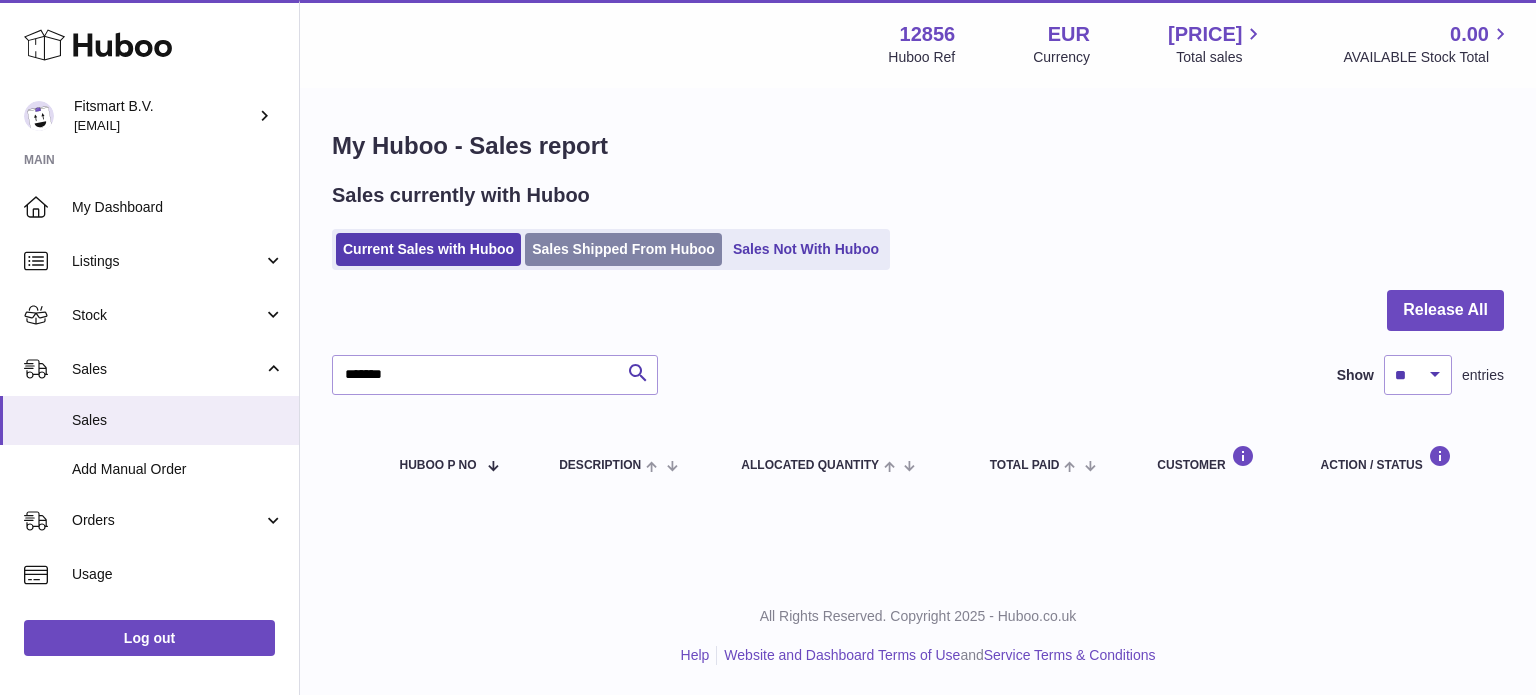 click on "Sales Shipped From Huboo" at bounding box center (623, 249) 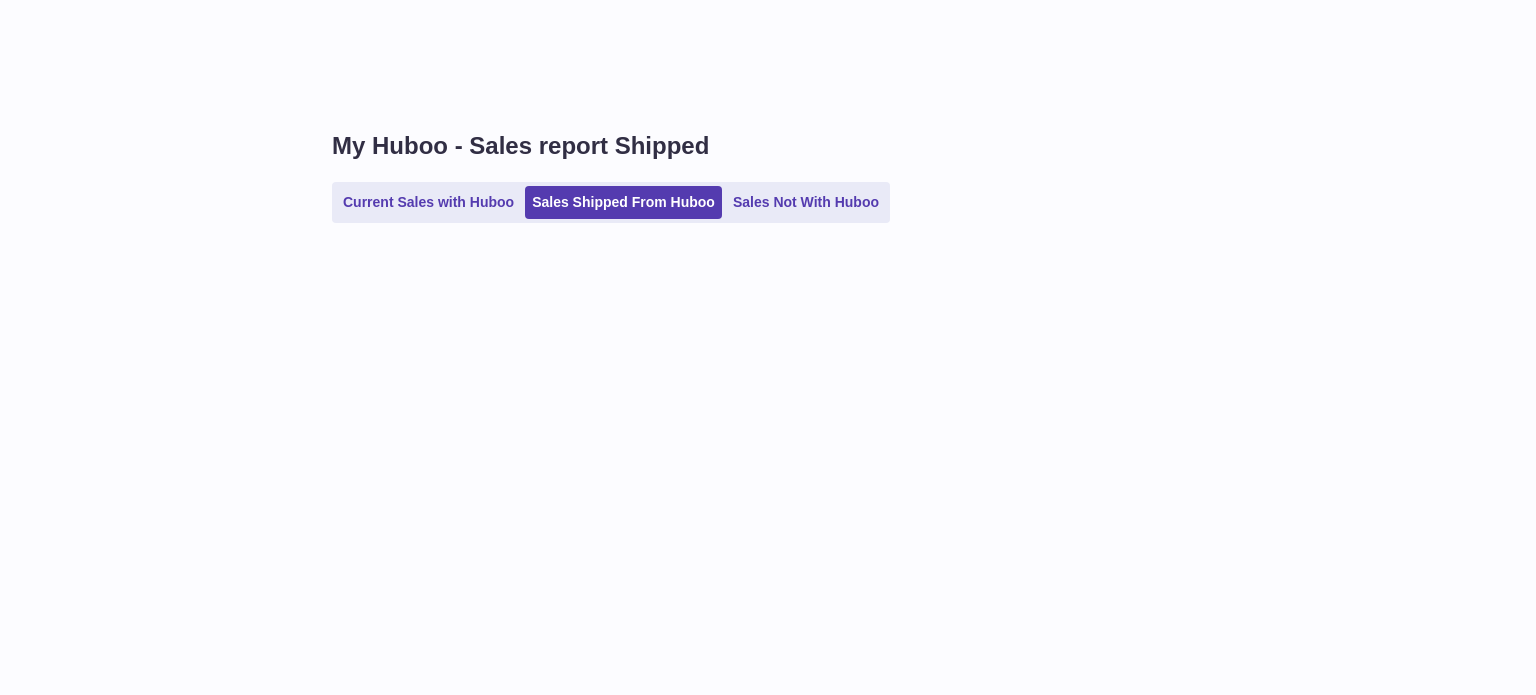 scroll, scrollTop: 0, scrollLeft: 0, axis: both 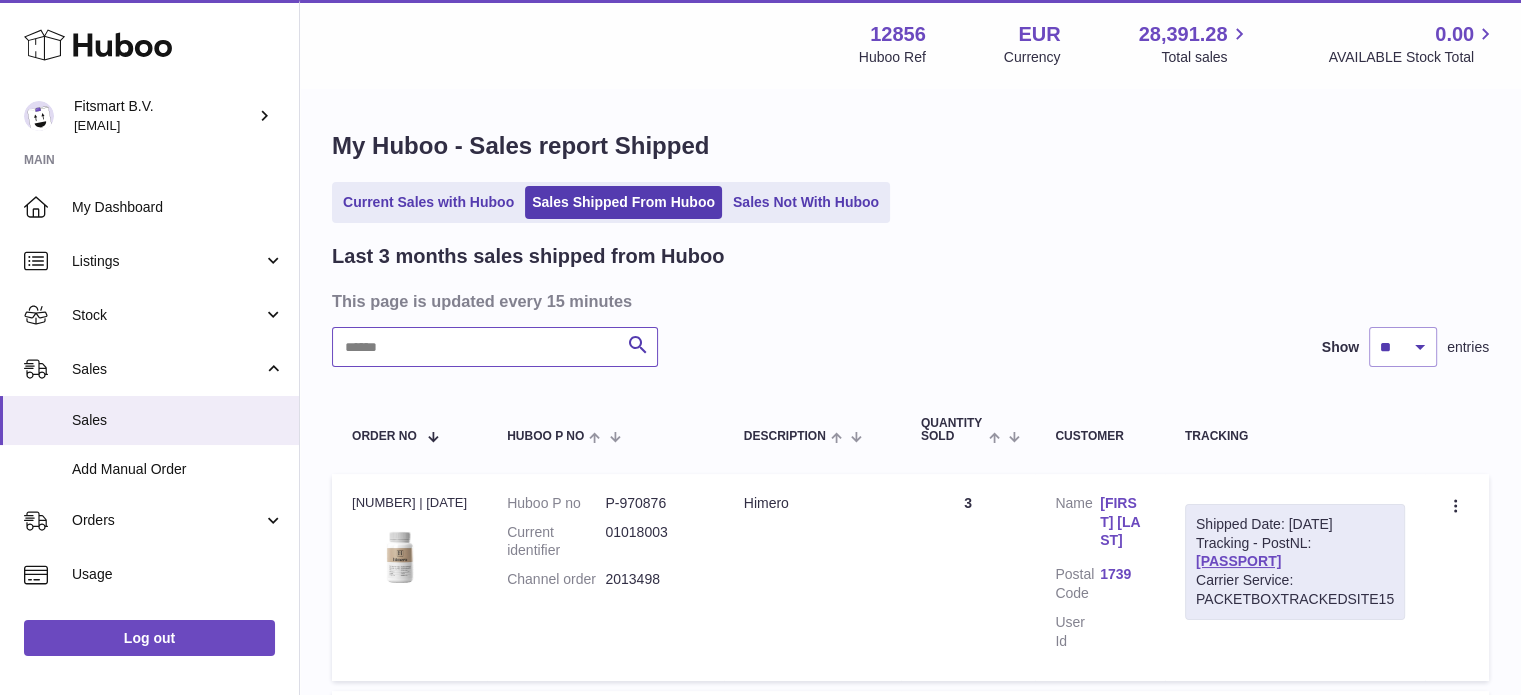 click at bounding box center (495, 347) 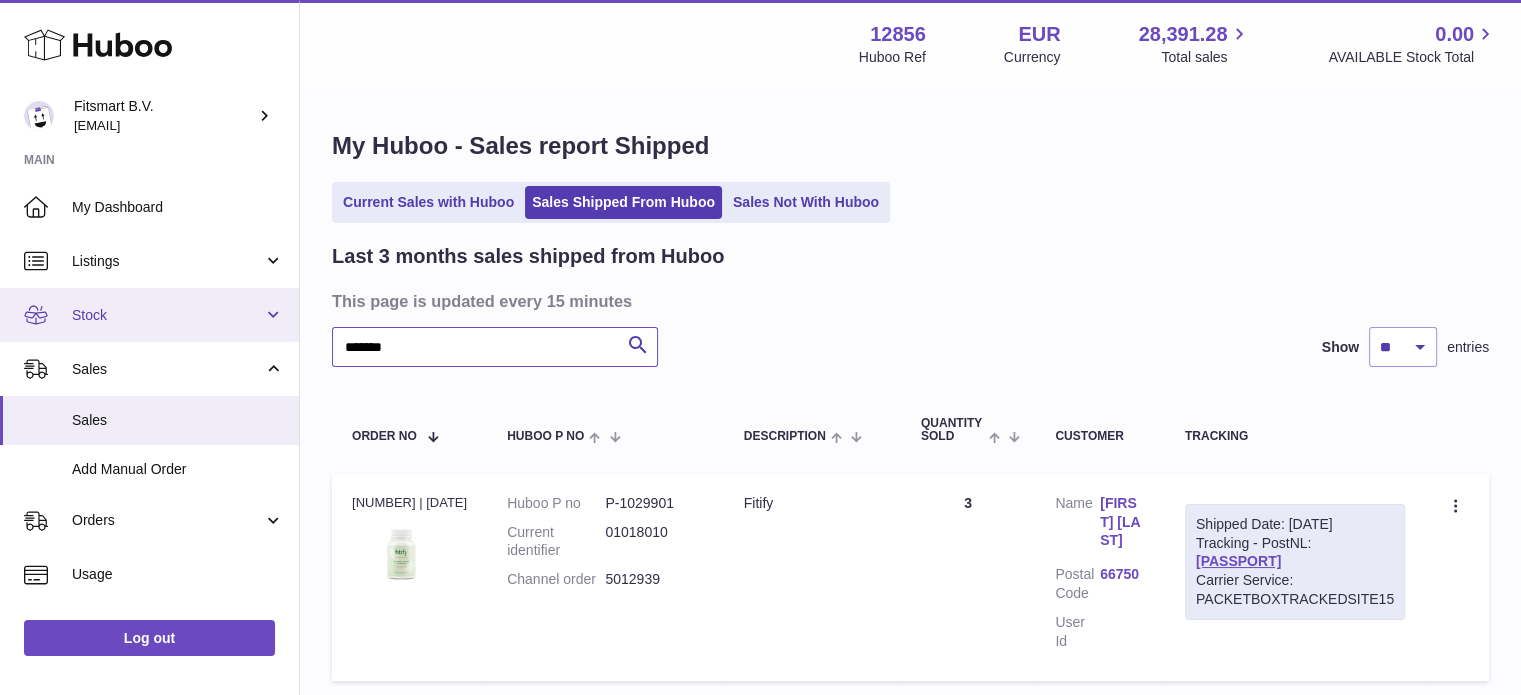 drag, startPoint x: 358, startPoint y: 329, endPoint x: 0, endPoint y: 330, distance: 358.0014 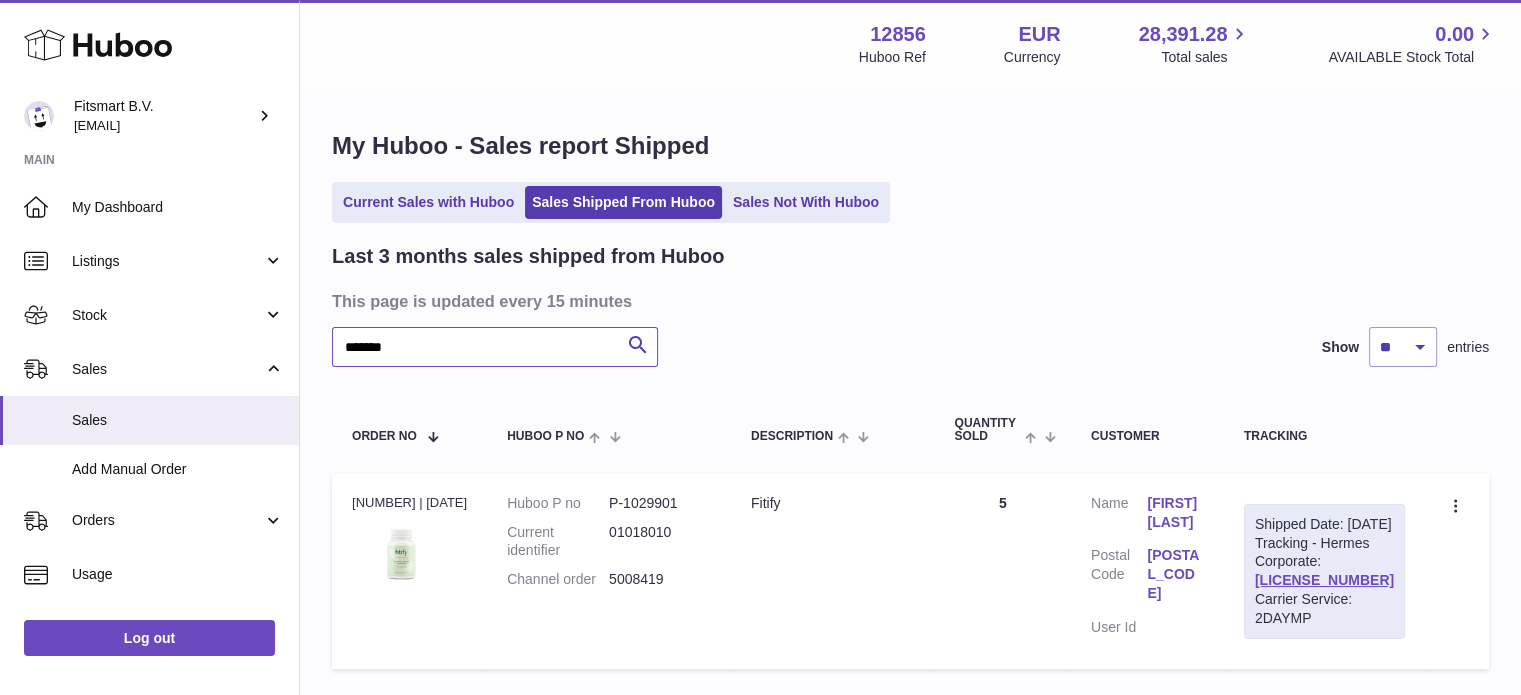 type on "*******" 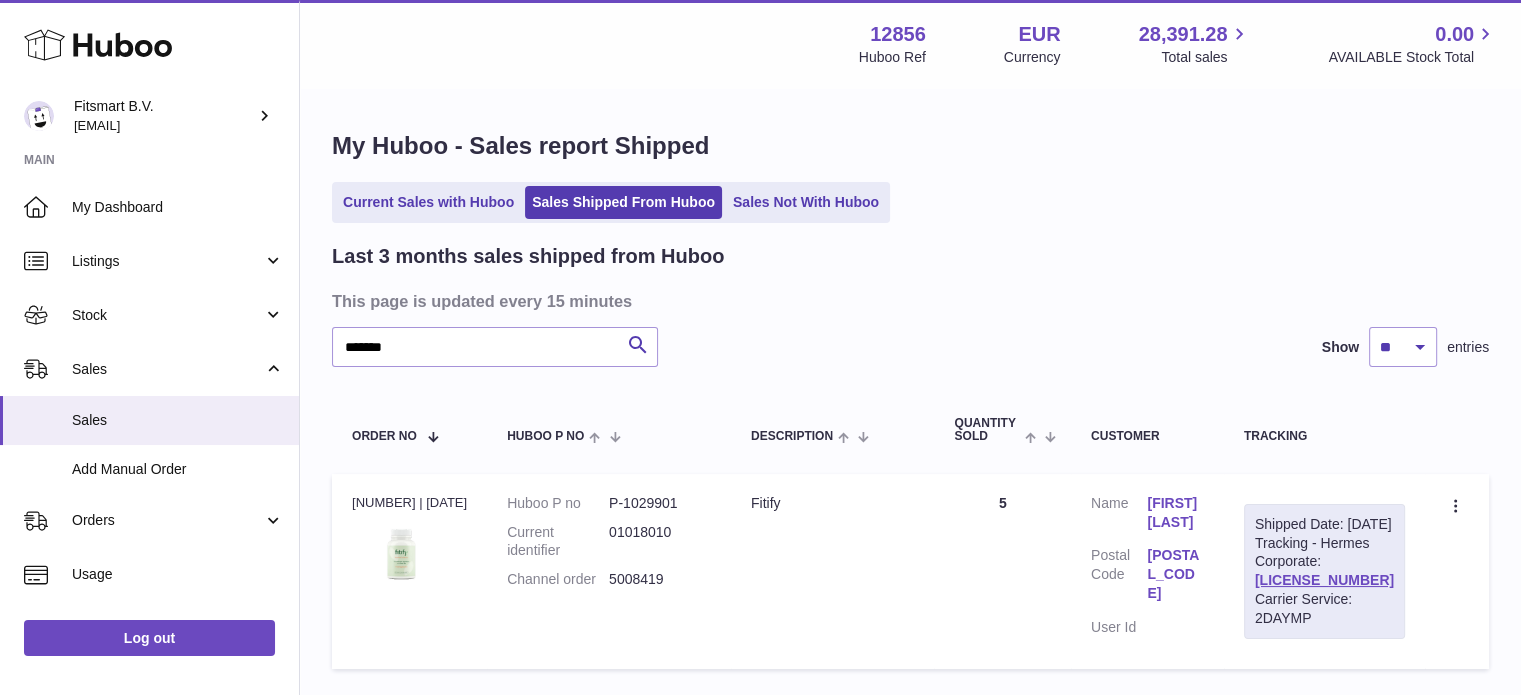 click on "[FIRST] [LAST]" at bounding box center [1175, 513] 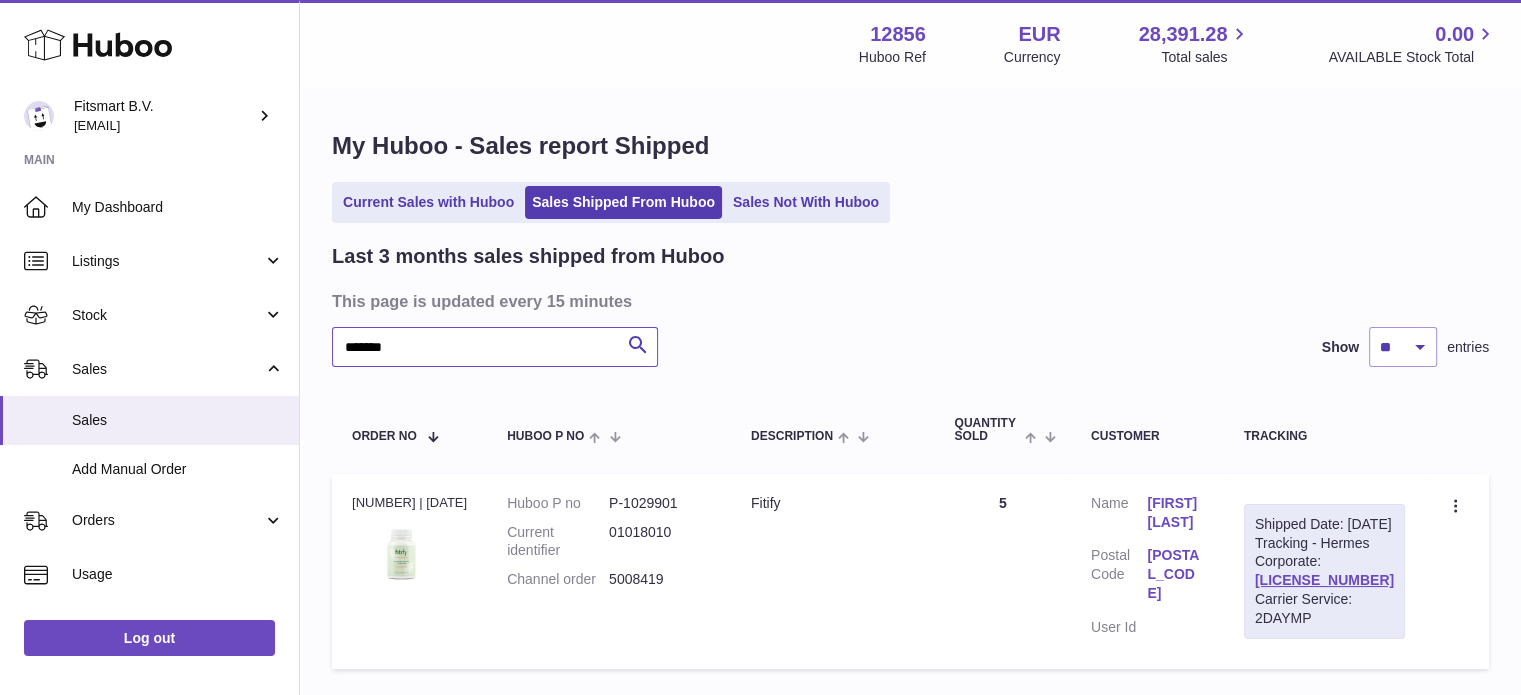 click on "*******" at bounding box center [495, 347] 